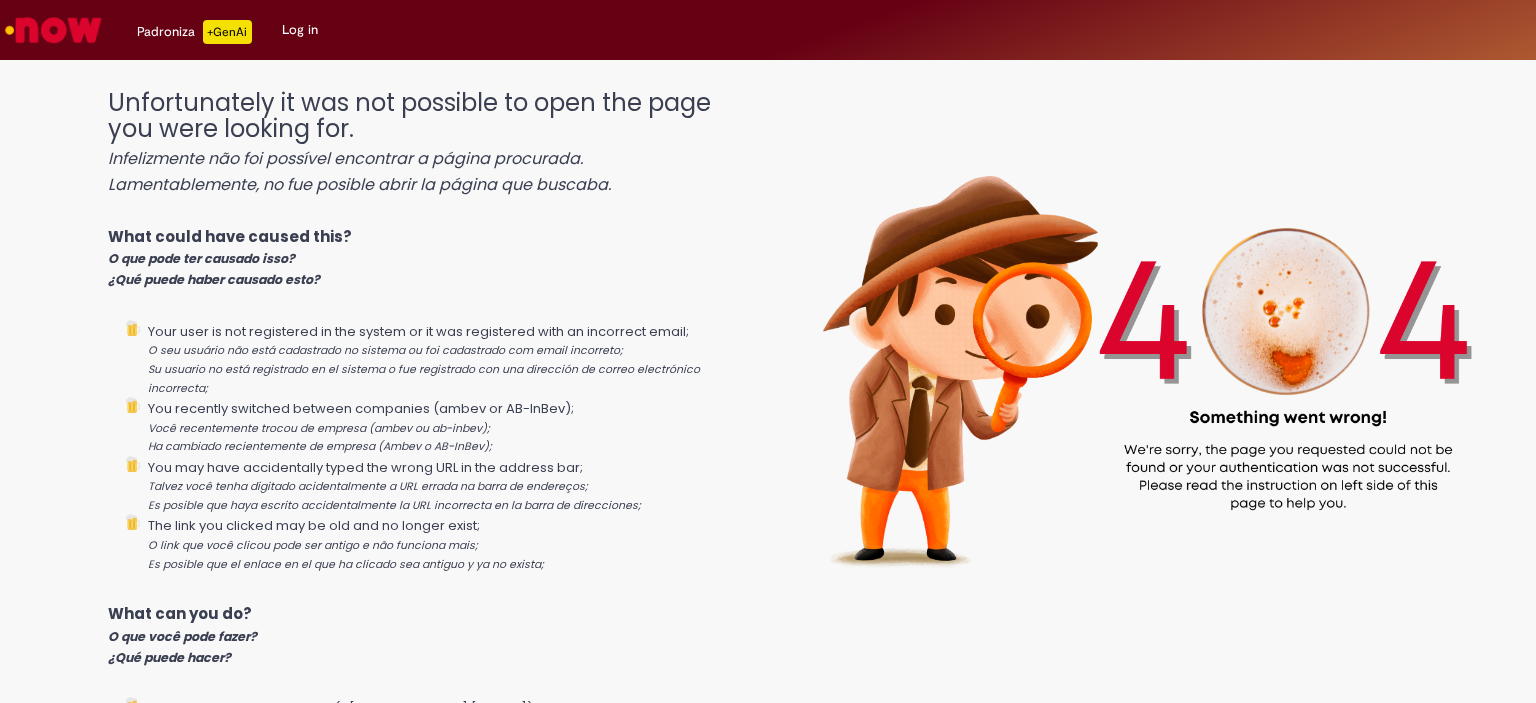 scroll, scrollTop: 0, scrollLeft: 0, axis: both 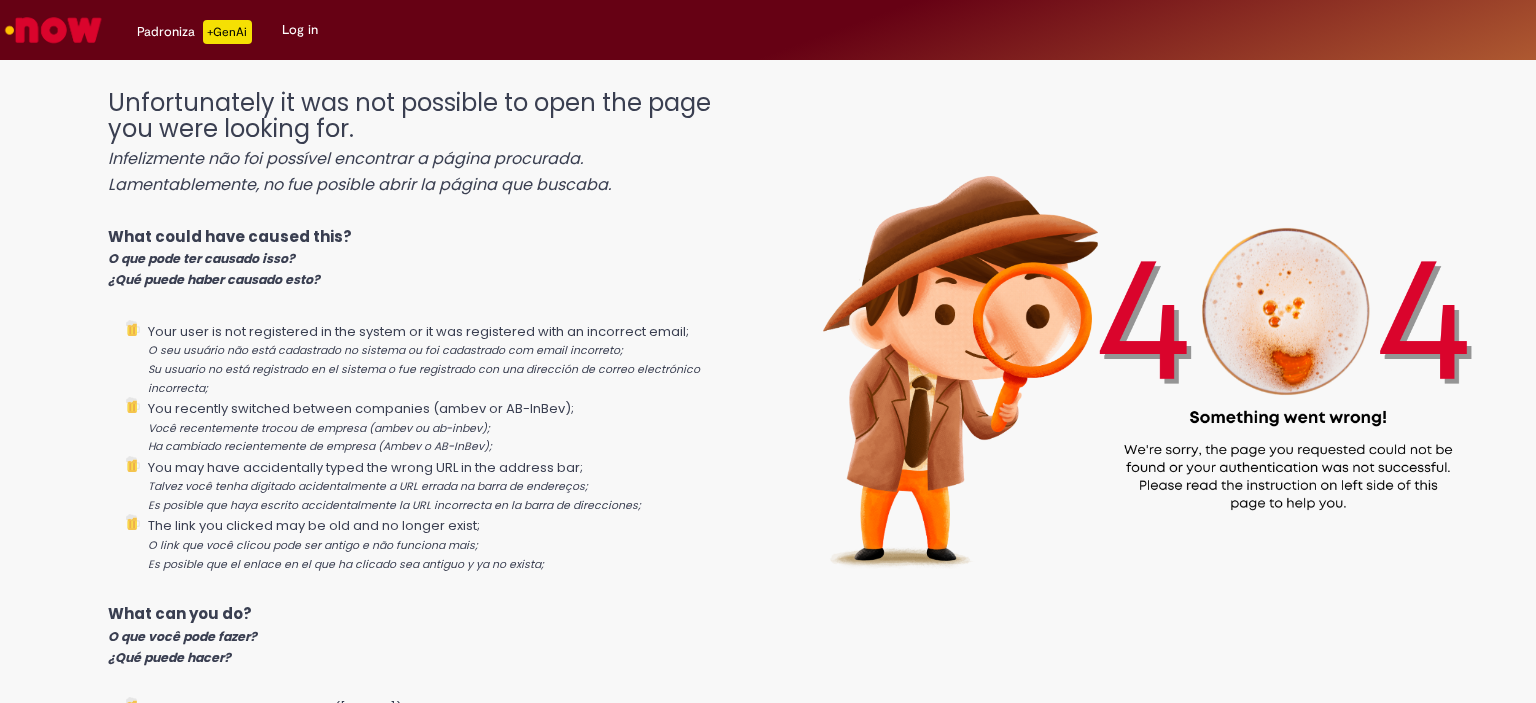 click on "Padroniza  +GenAi" at bounding box center (194, 32) 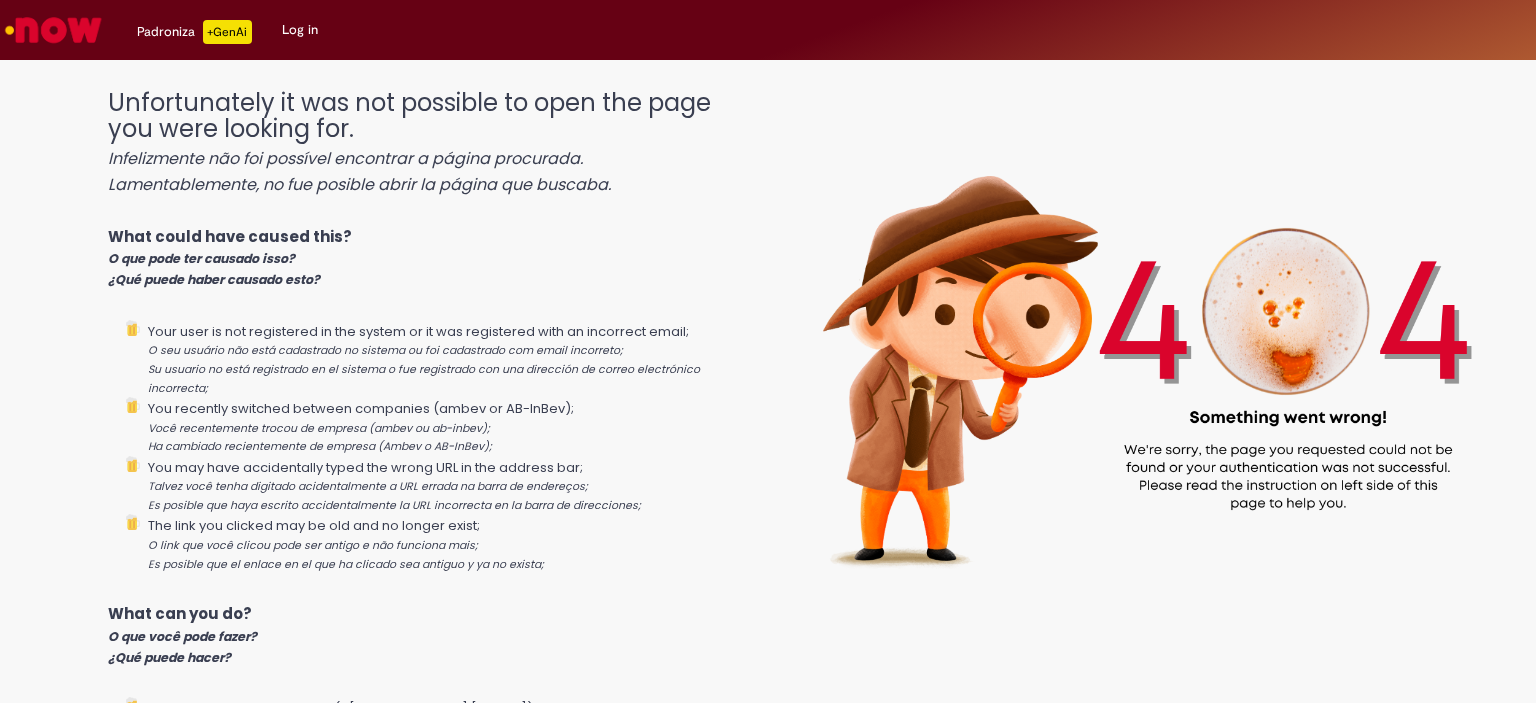 scroll, scrollTop: 0, scrollLeft: 0, axis: both 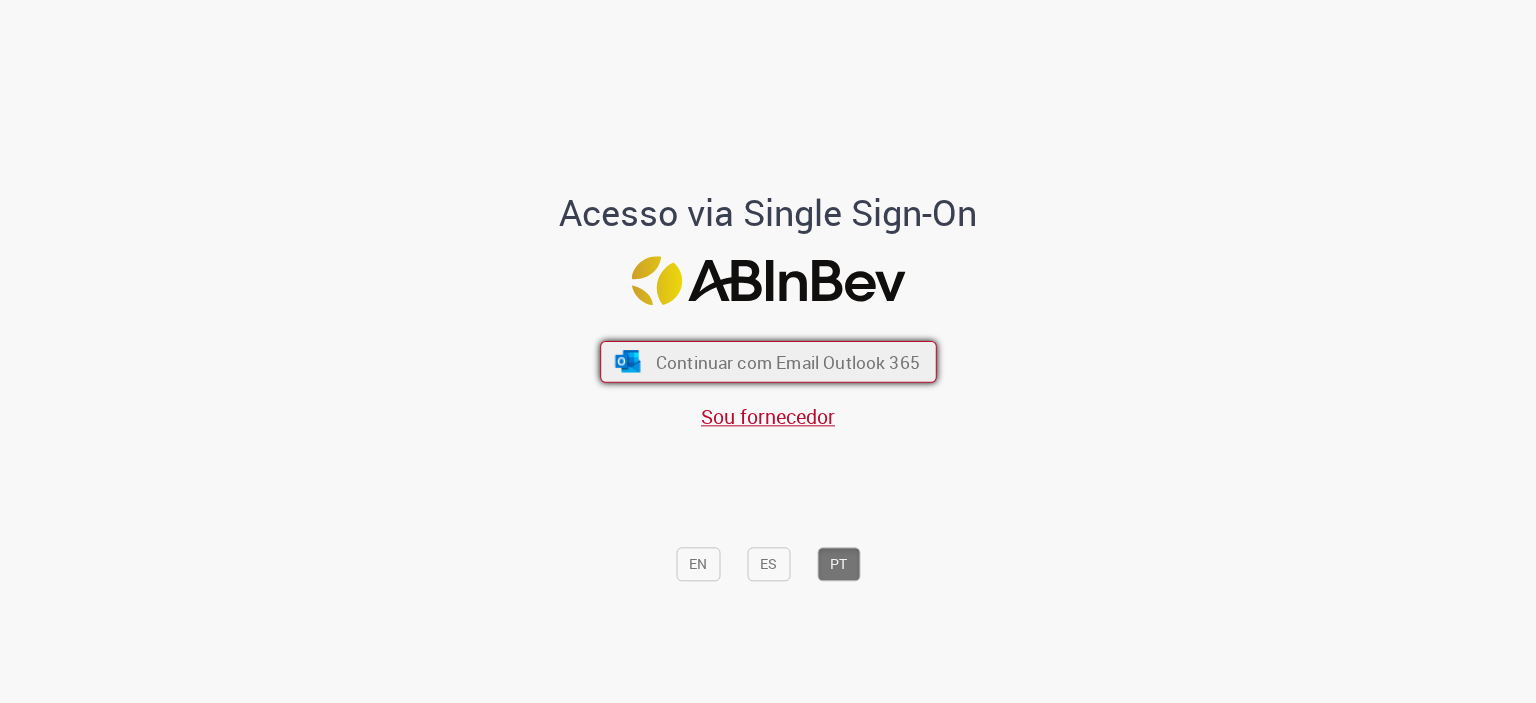 click on "Continuar com Email Outlook 365" at bounding box center [787, 361] 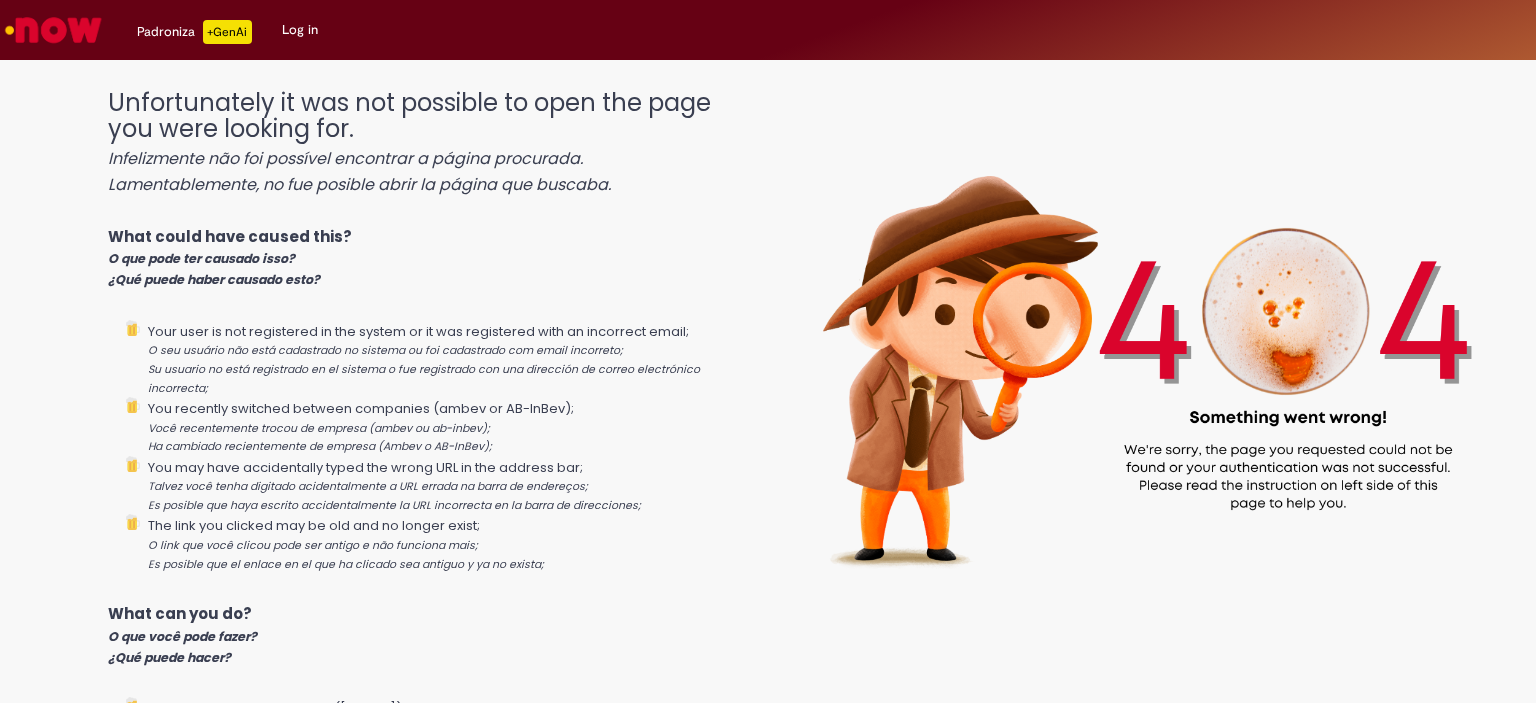 scroll, scrollTop: 0, scrollLeft: 0, axis: both 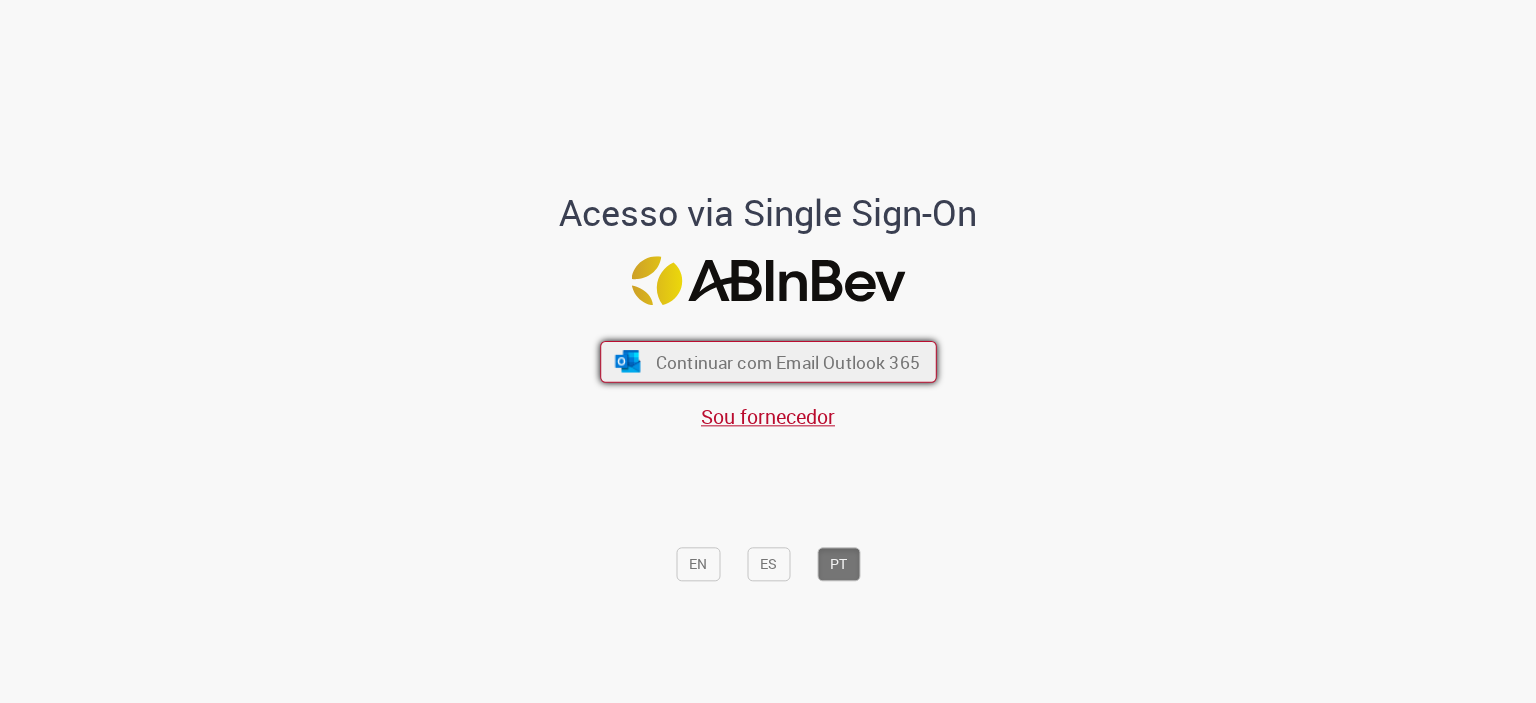 click on "Continuar com Email Outlook 365" at bounding box center (768, 361) 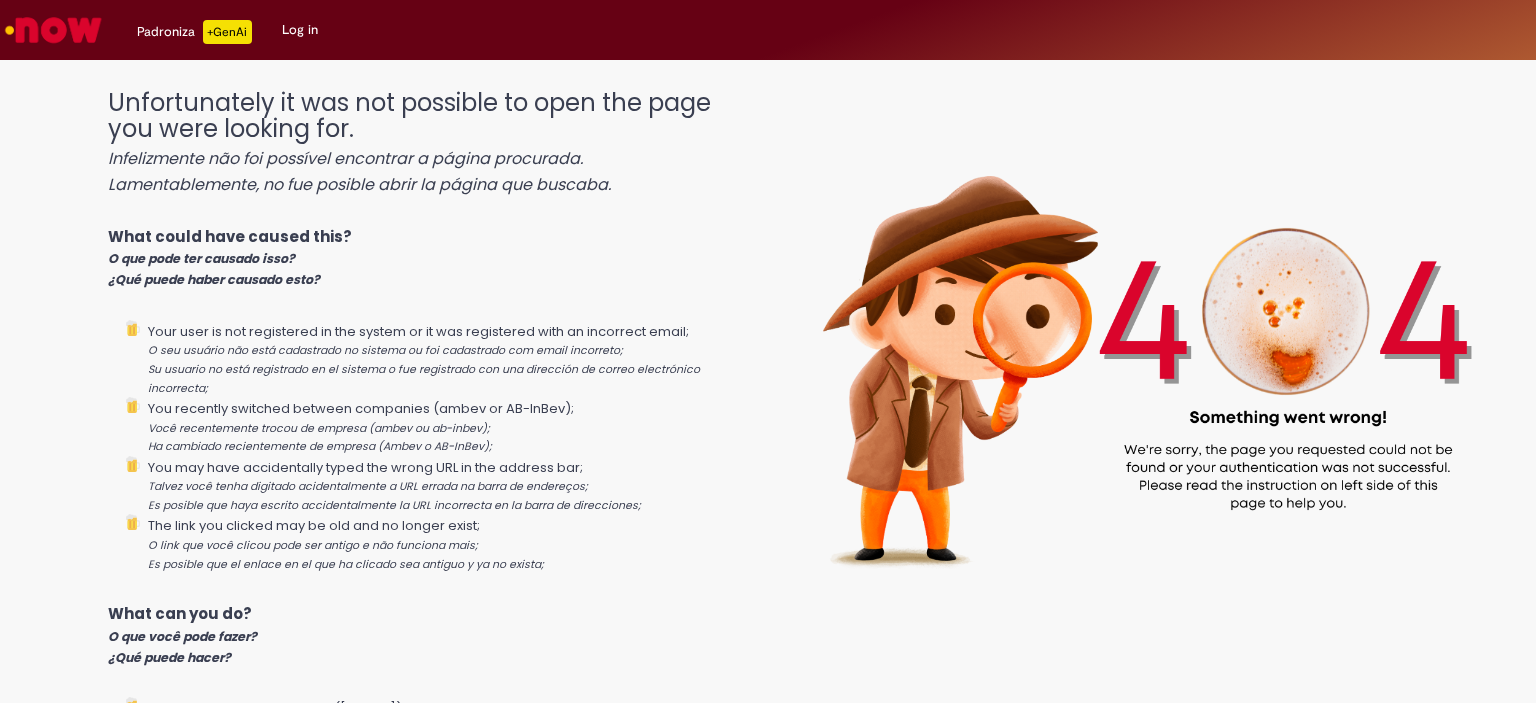scroll, scrollTop: 0, scrollLeft: 0, axis: both 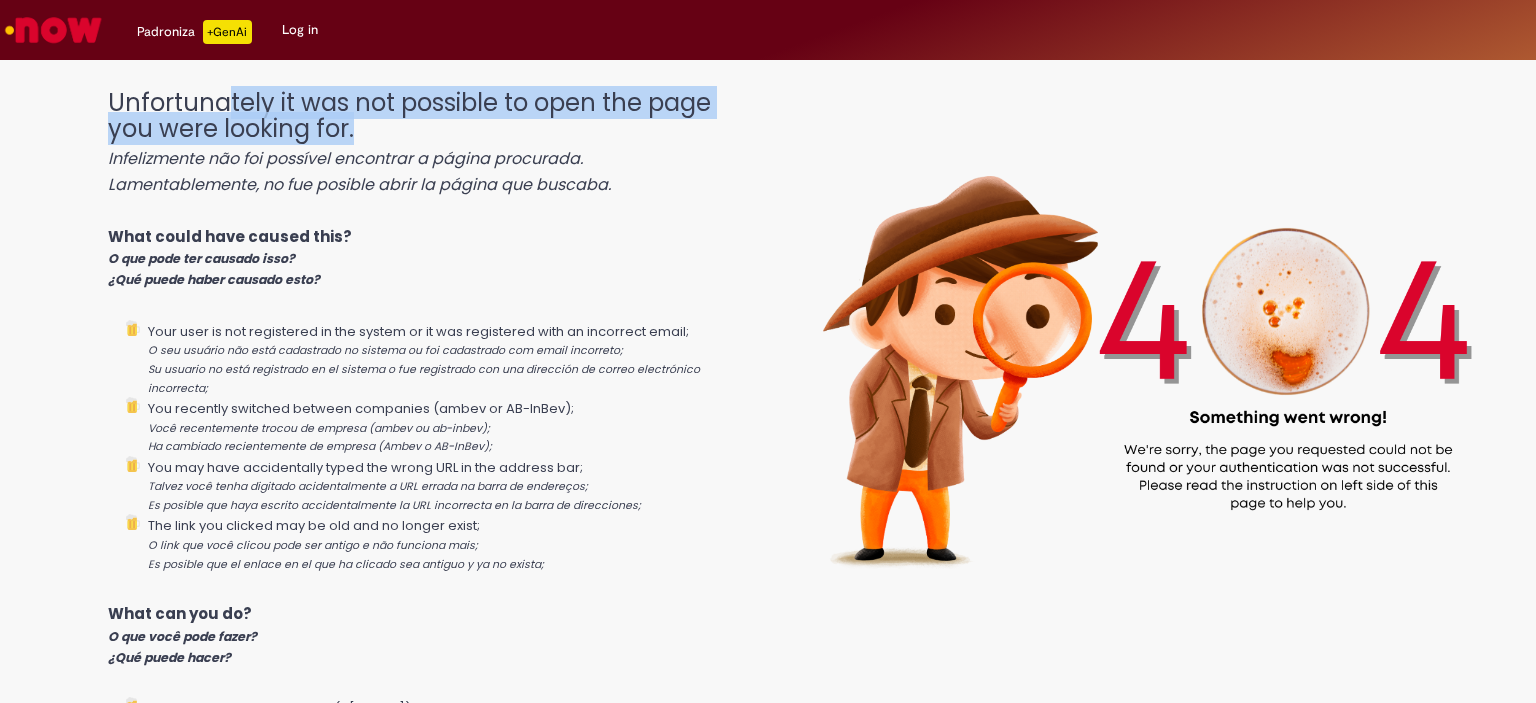 drag, startPoint x: 401, startPoint y: 138, endPoint x: 274, endPoint y: 111, distance: 129.83836 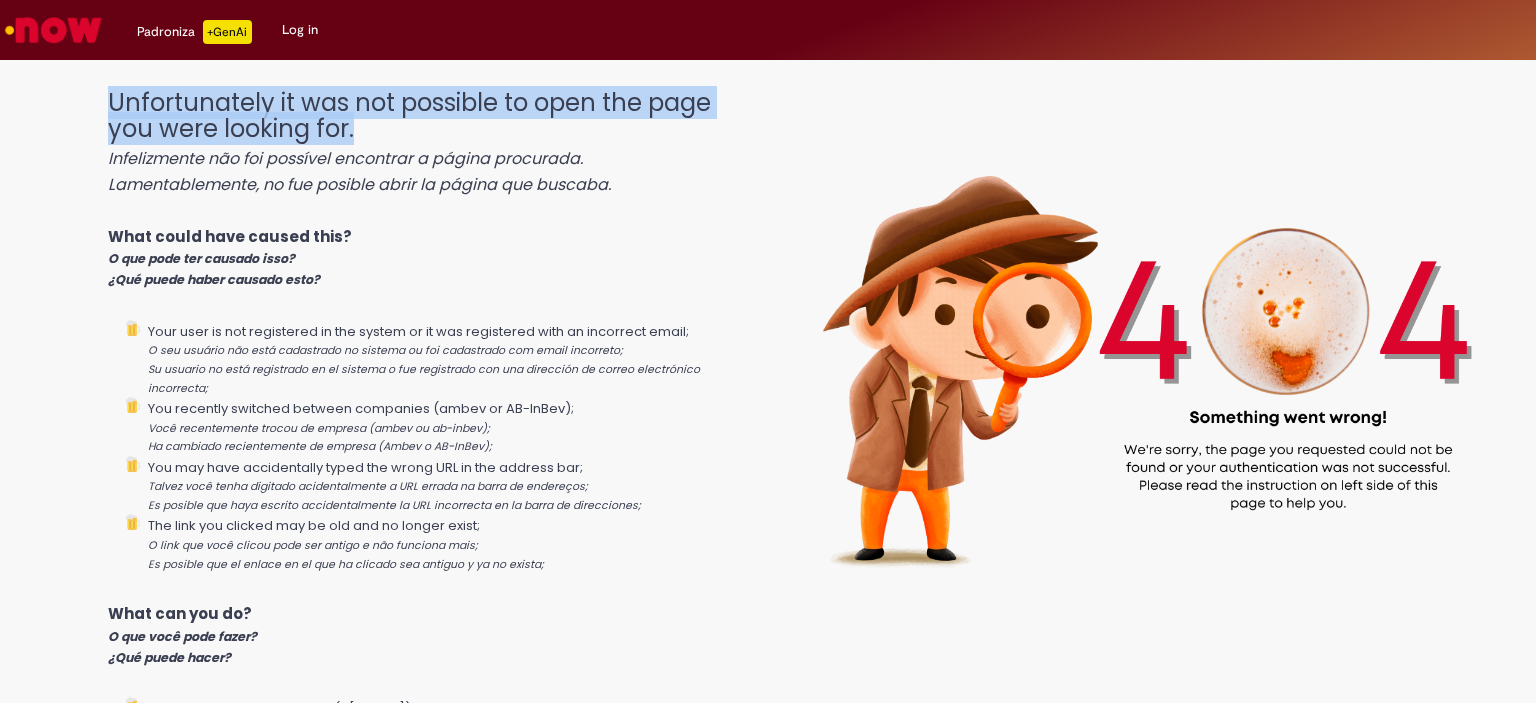 drag, startPoint x: 246, startPoint y: 118, endPoint x: 111, endPoint y: 99, distance: 136.33047 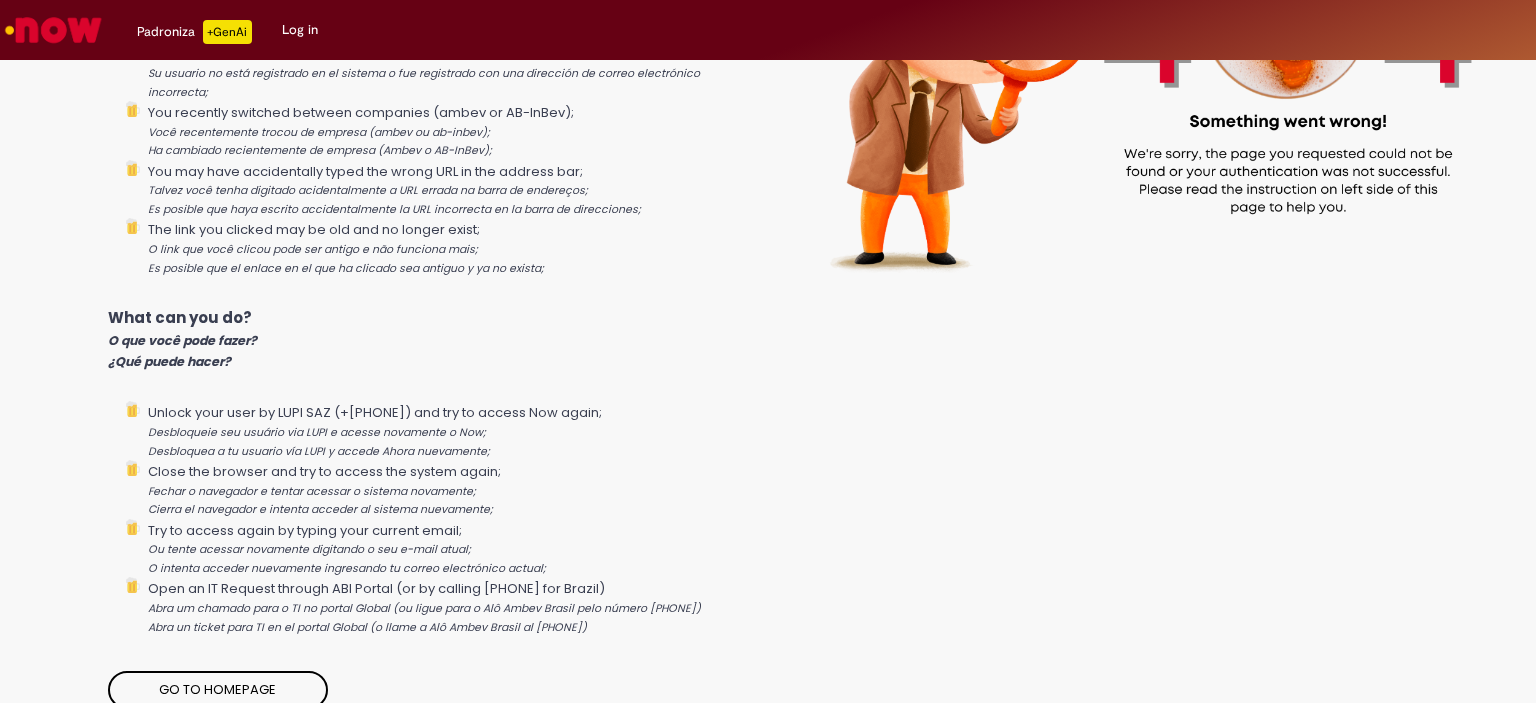 click on "Go to homepage" at bounding box center (218, 690) 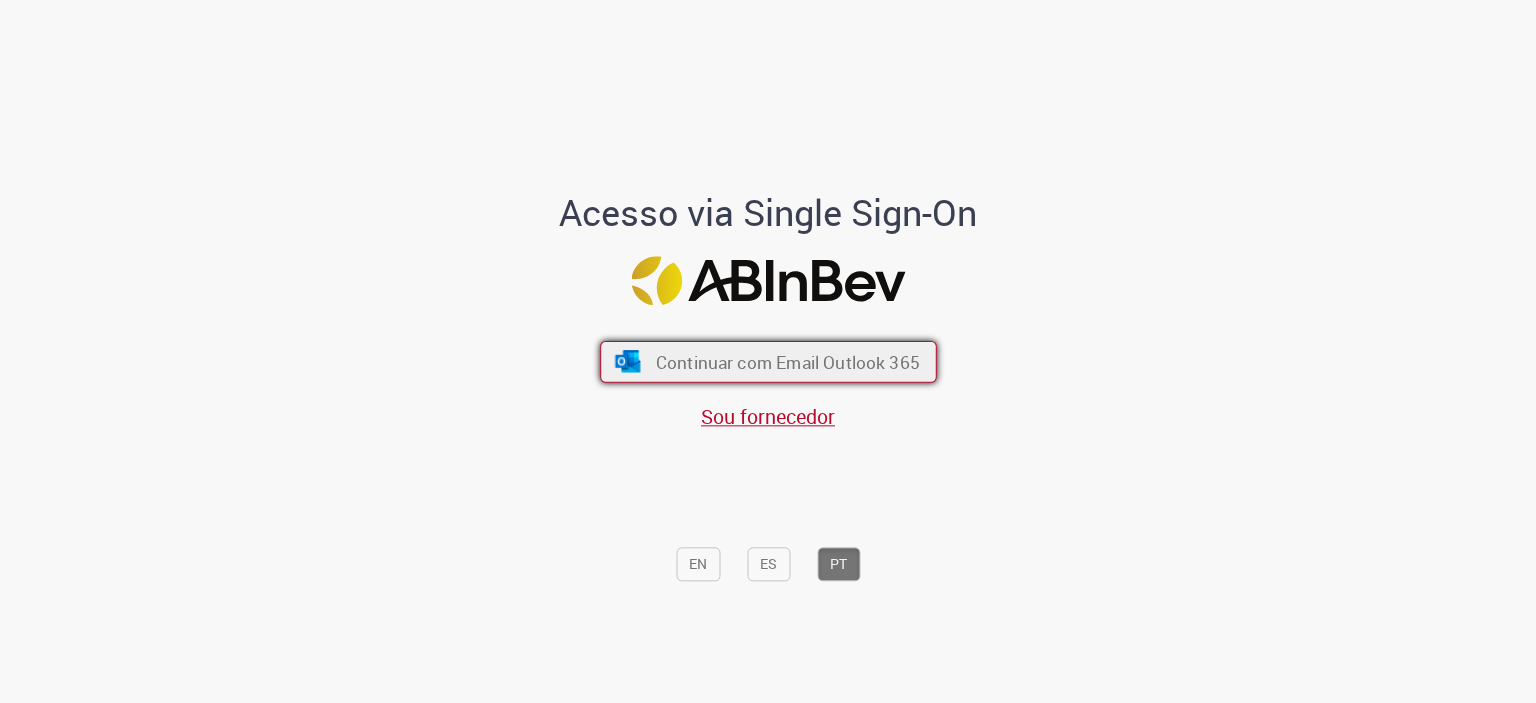 click on "Continuar com Email Outlook 365" at bounding box center (787, 361) 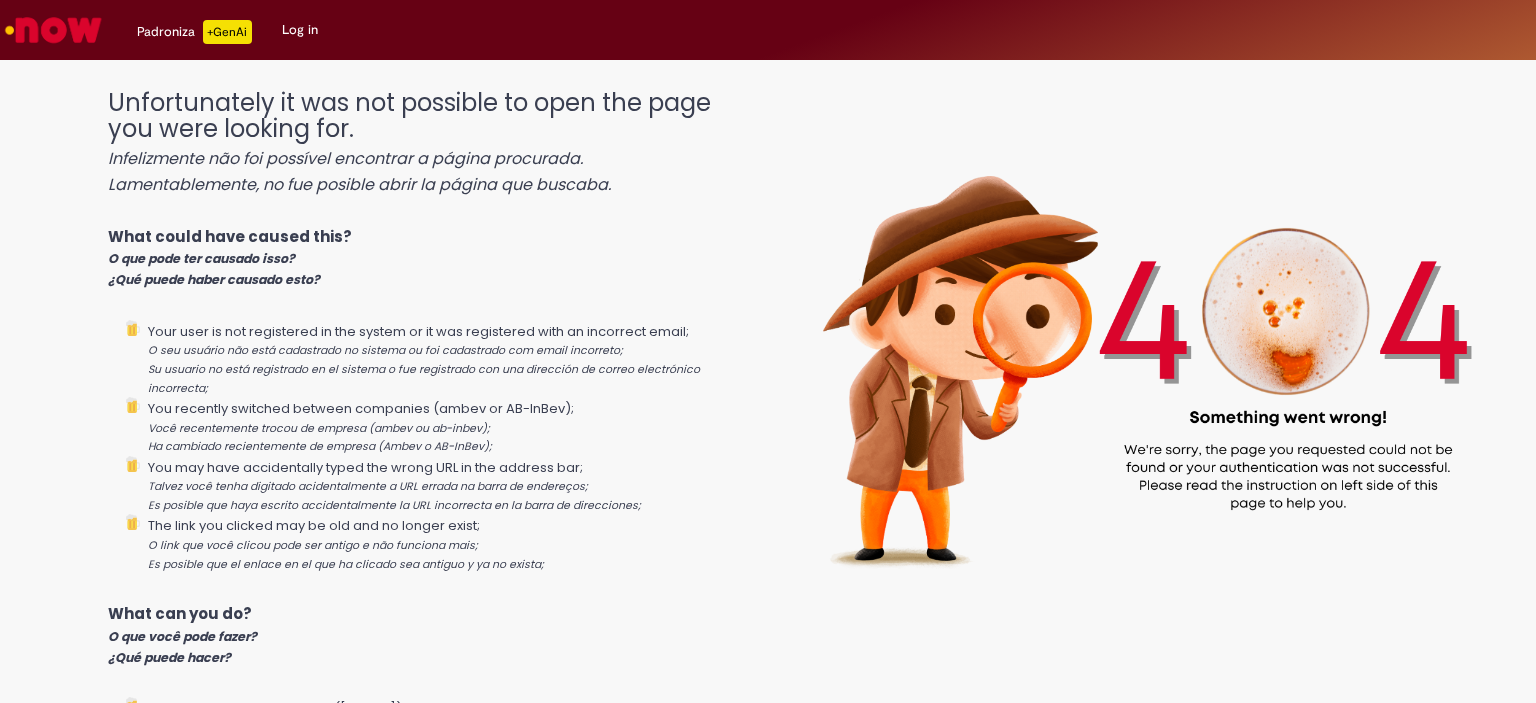 scroll, scrollTop: 0, scrollLeft: 0, axis: both 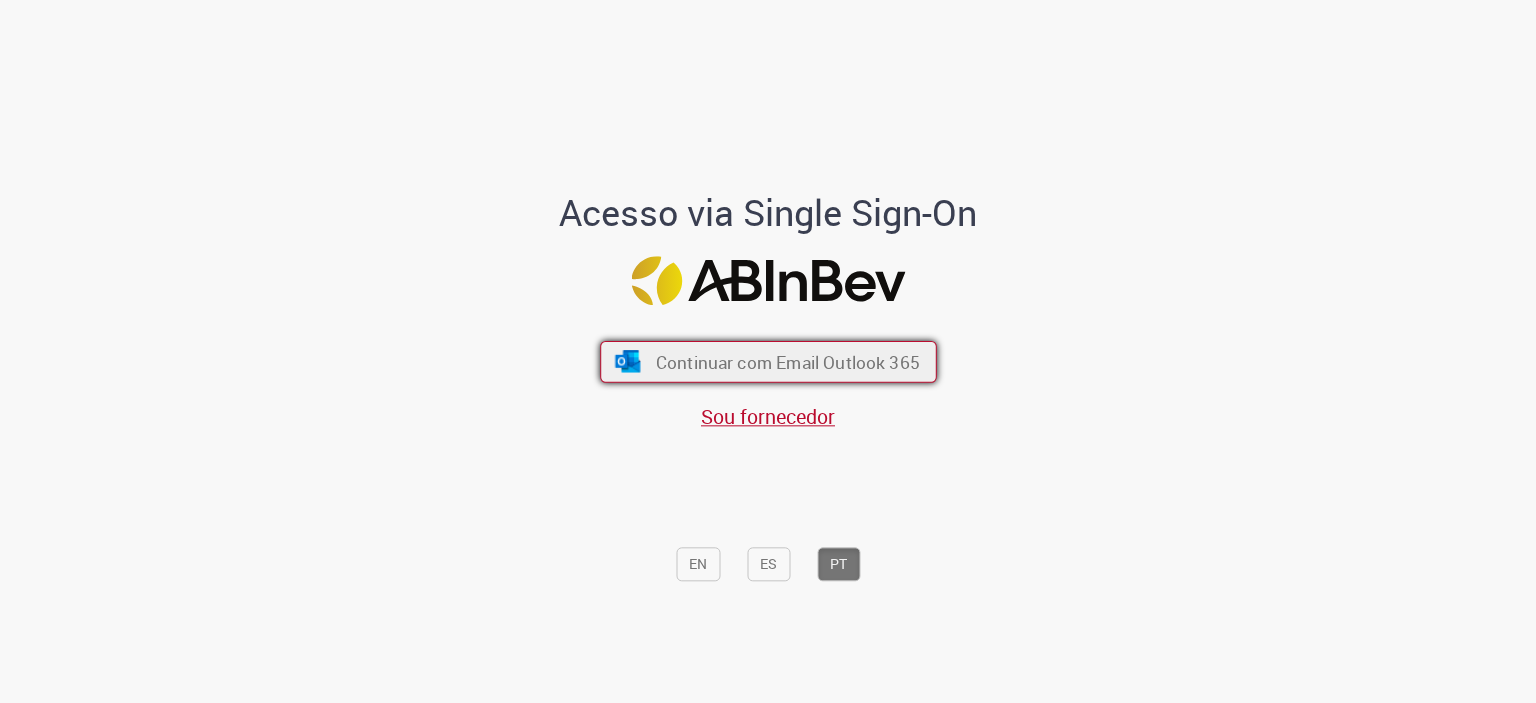 click on "Continuar com Email Outlook 365" at bounding box center [787, 361] 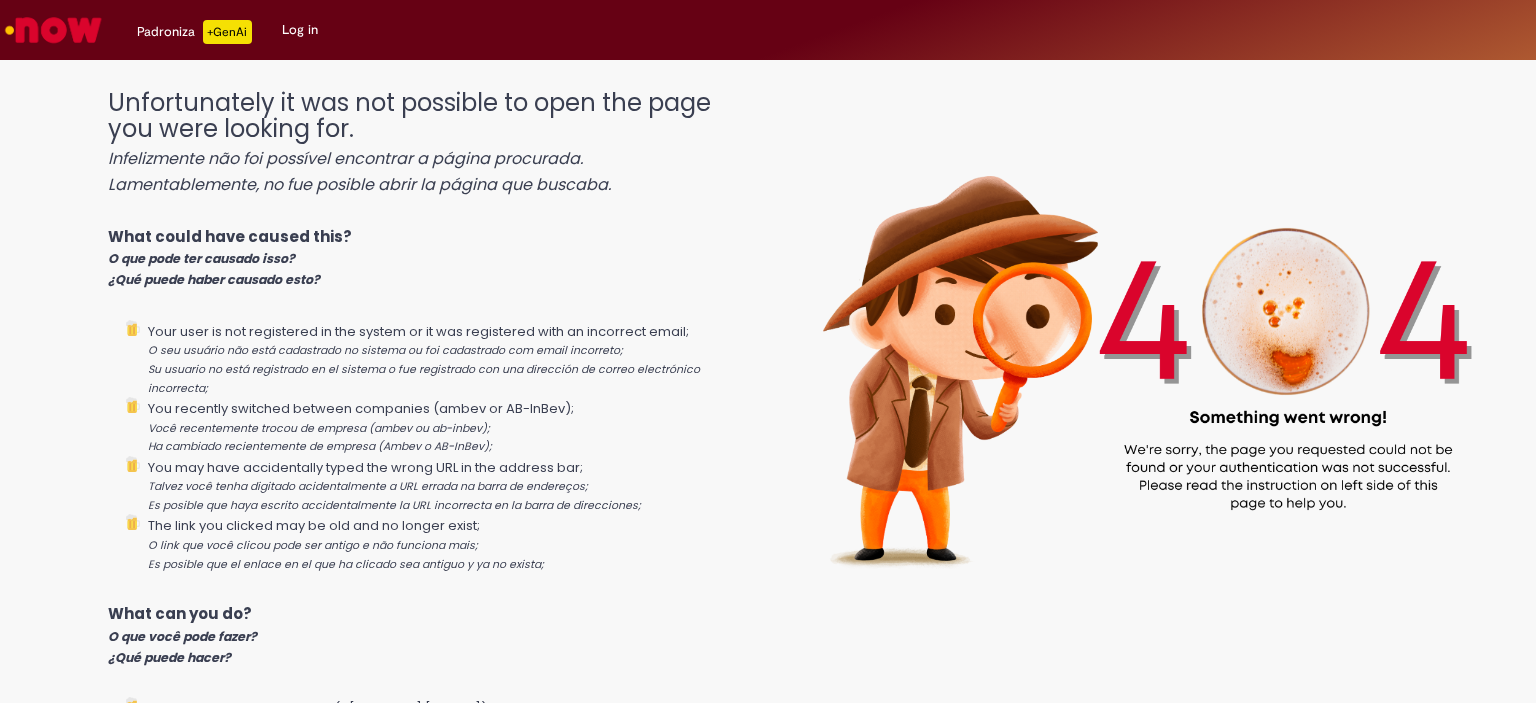 scroll, scrollTop: 0, scrollLeft: 0, axis: both 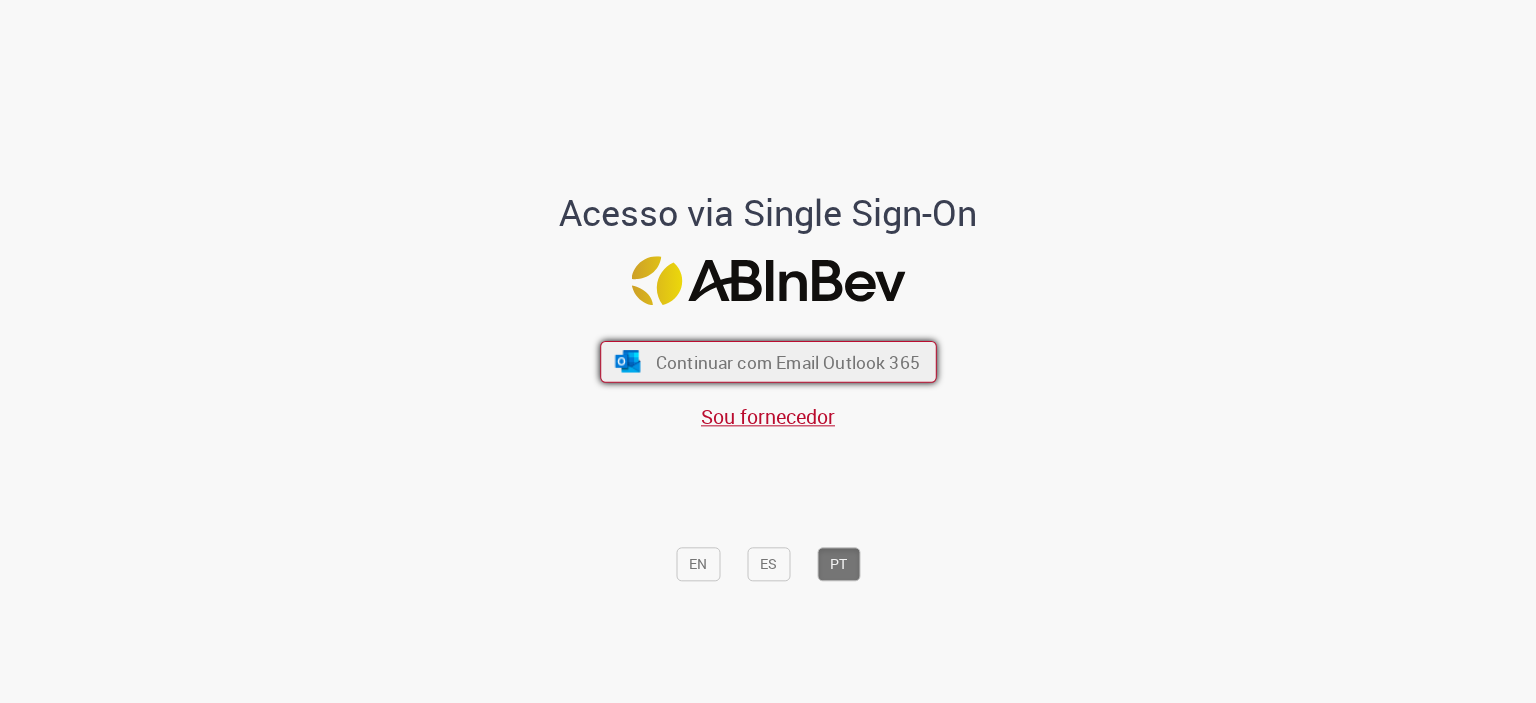 click on "Continuar com Email Outlook 365" at bounding box center (787, 361) 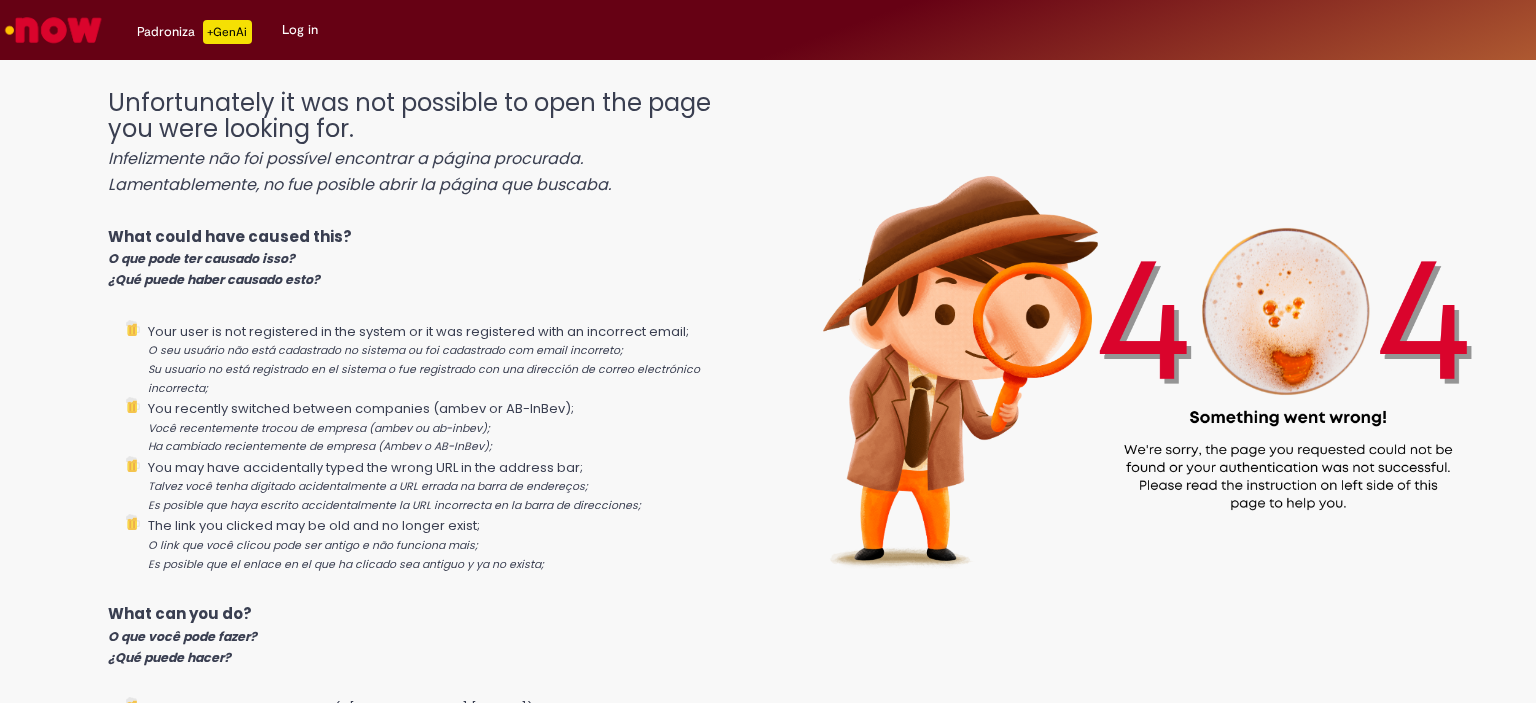 scroll, scrollTop: 0, scrollLeft: 0, axis: both 